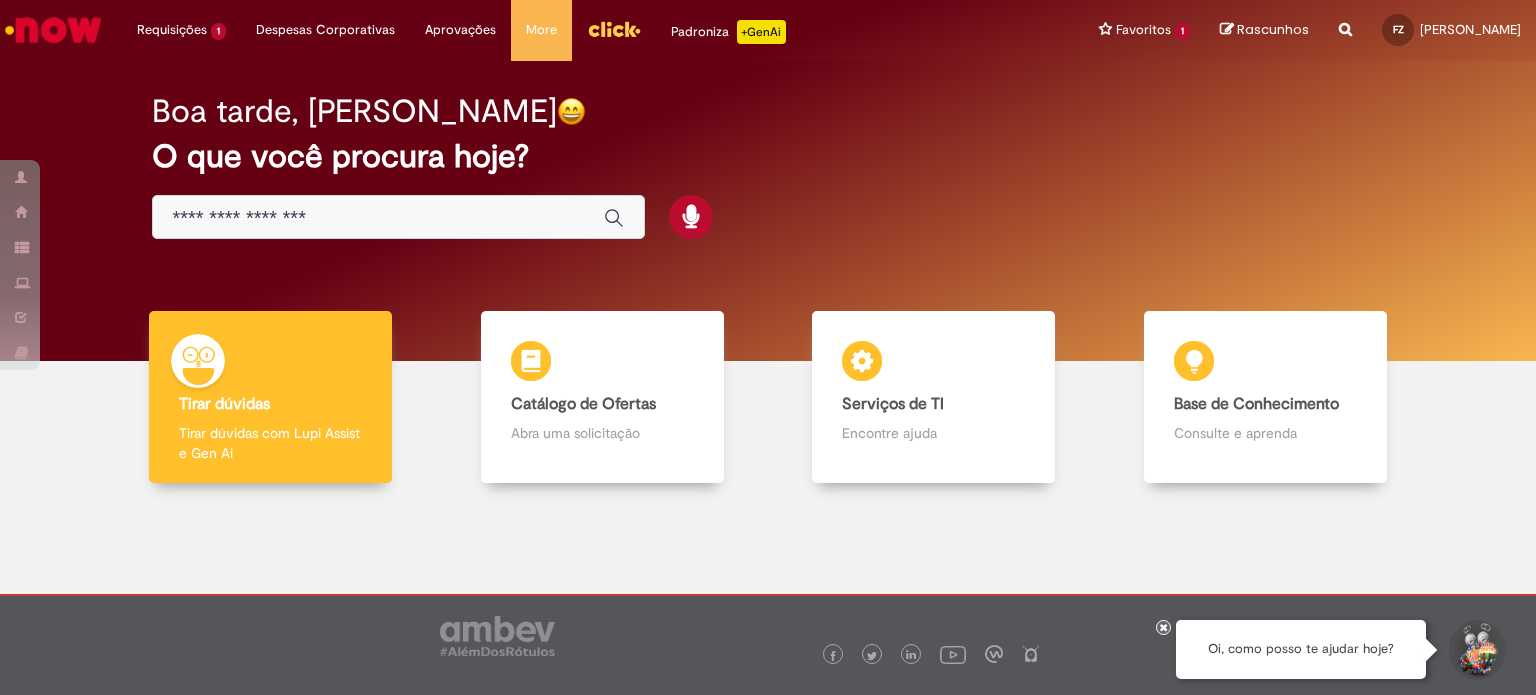 scroll, scrollTop: 0, scrollLeft: 0, axis: both 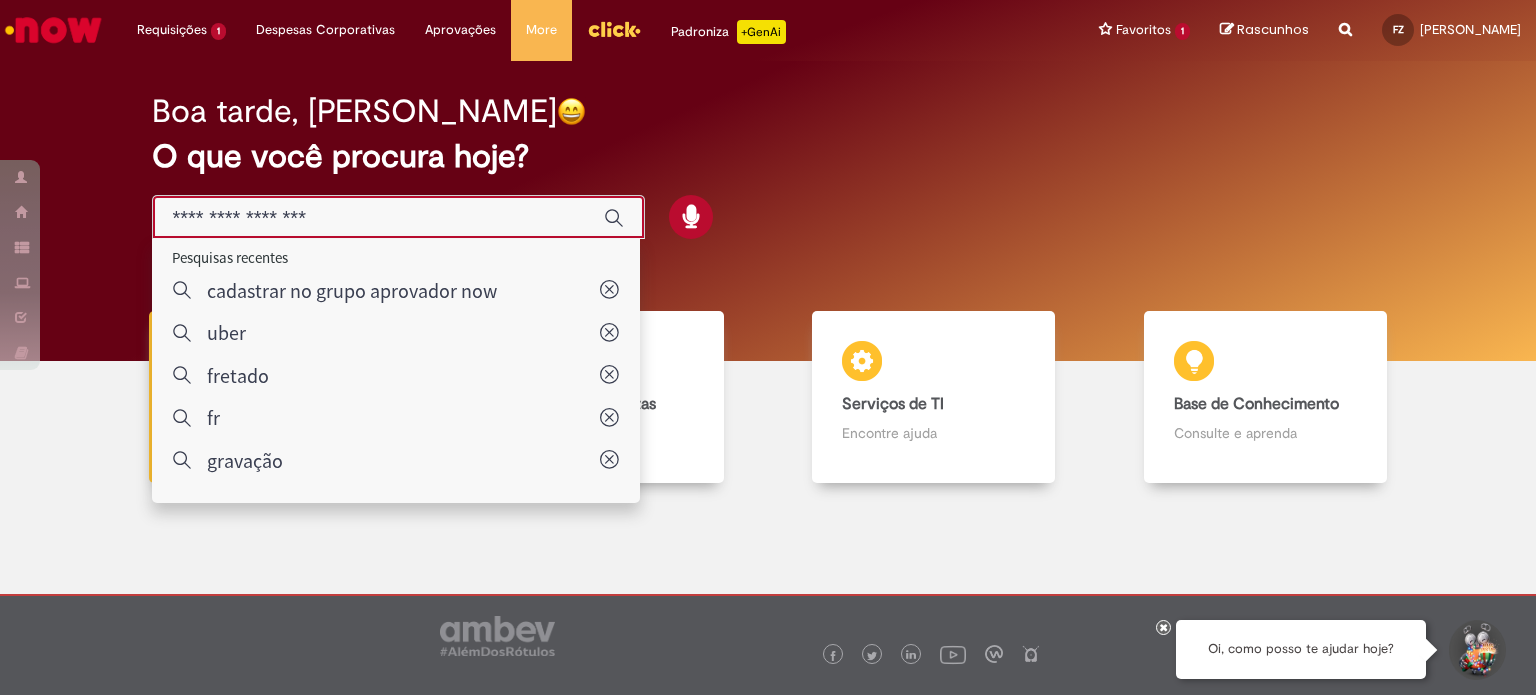 paste on "**********" 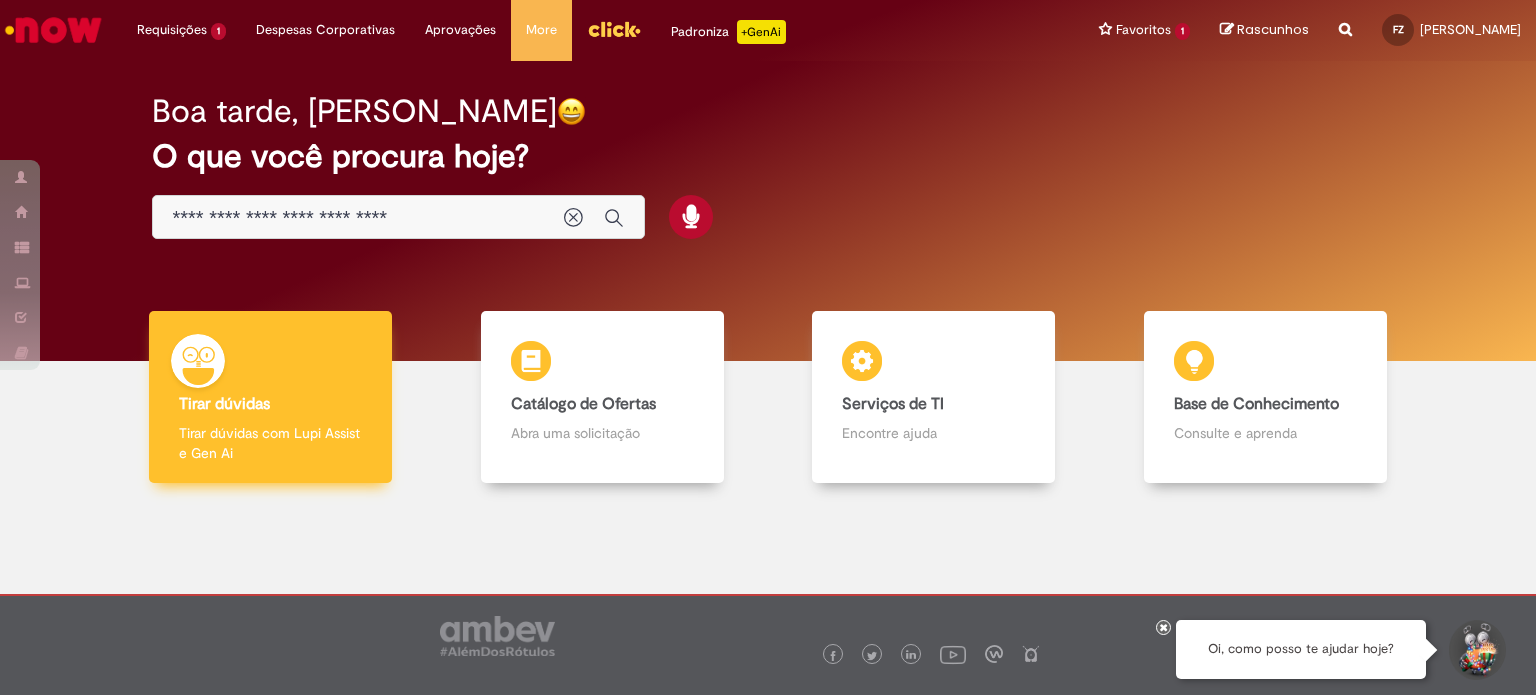 type on "**********" 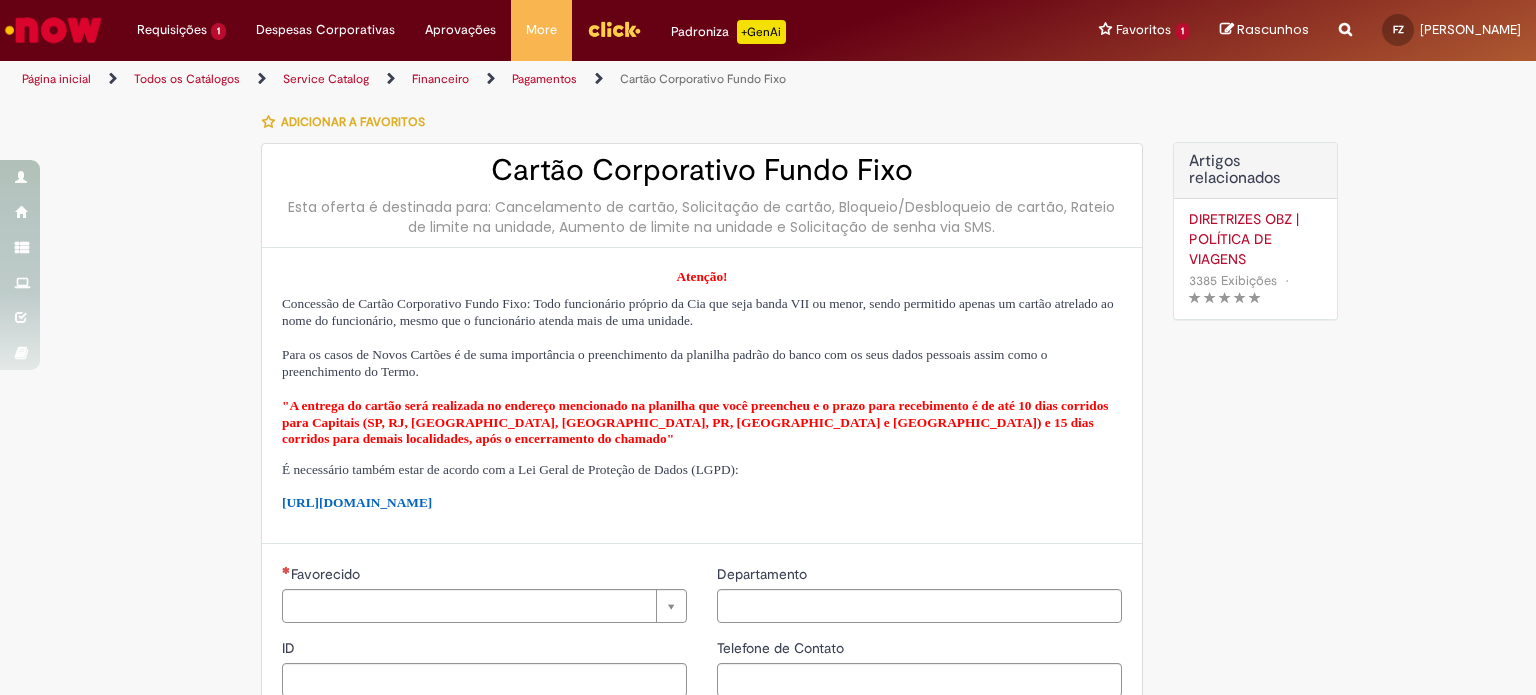 type on "********" 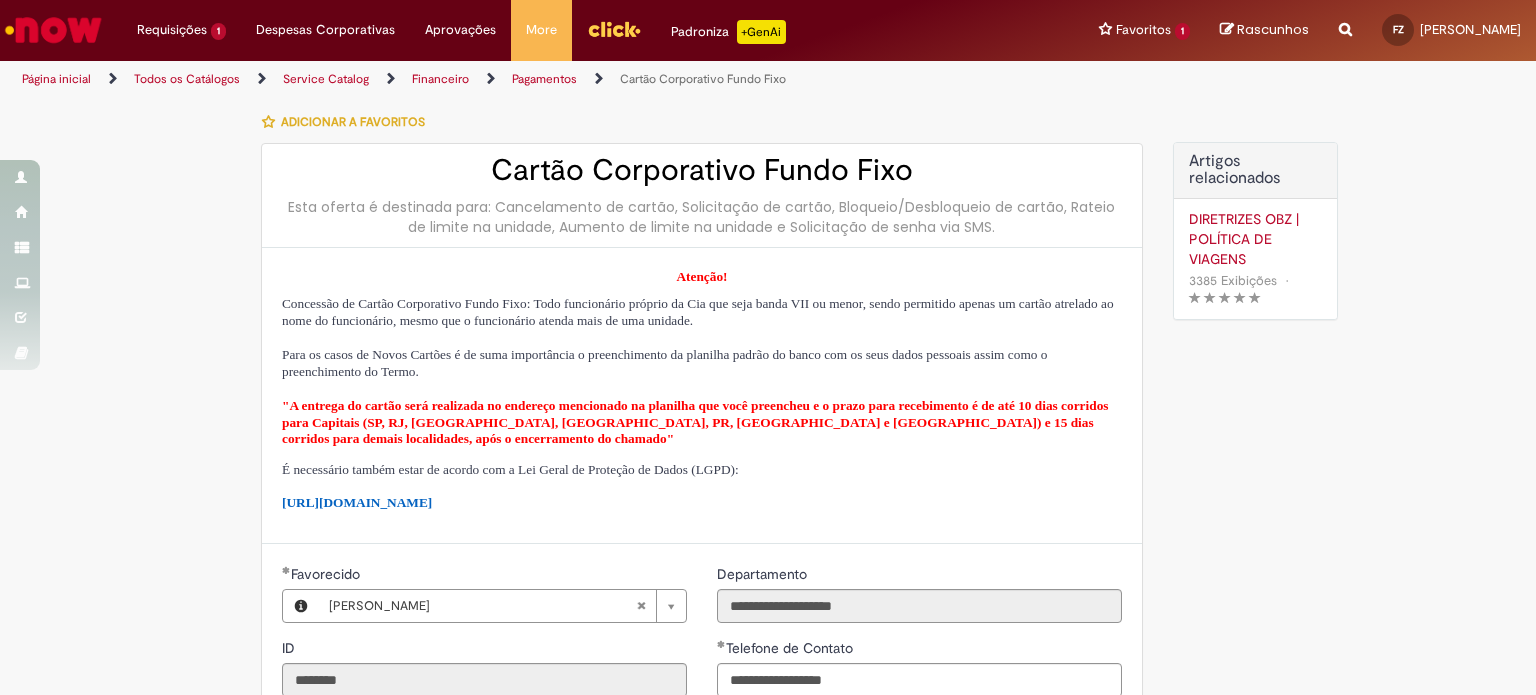 type on "**********" 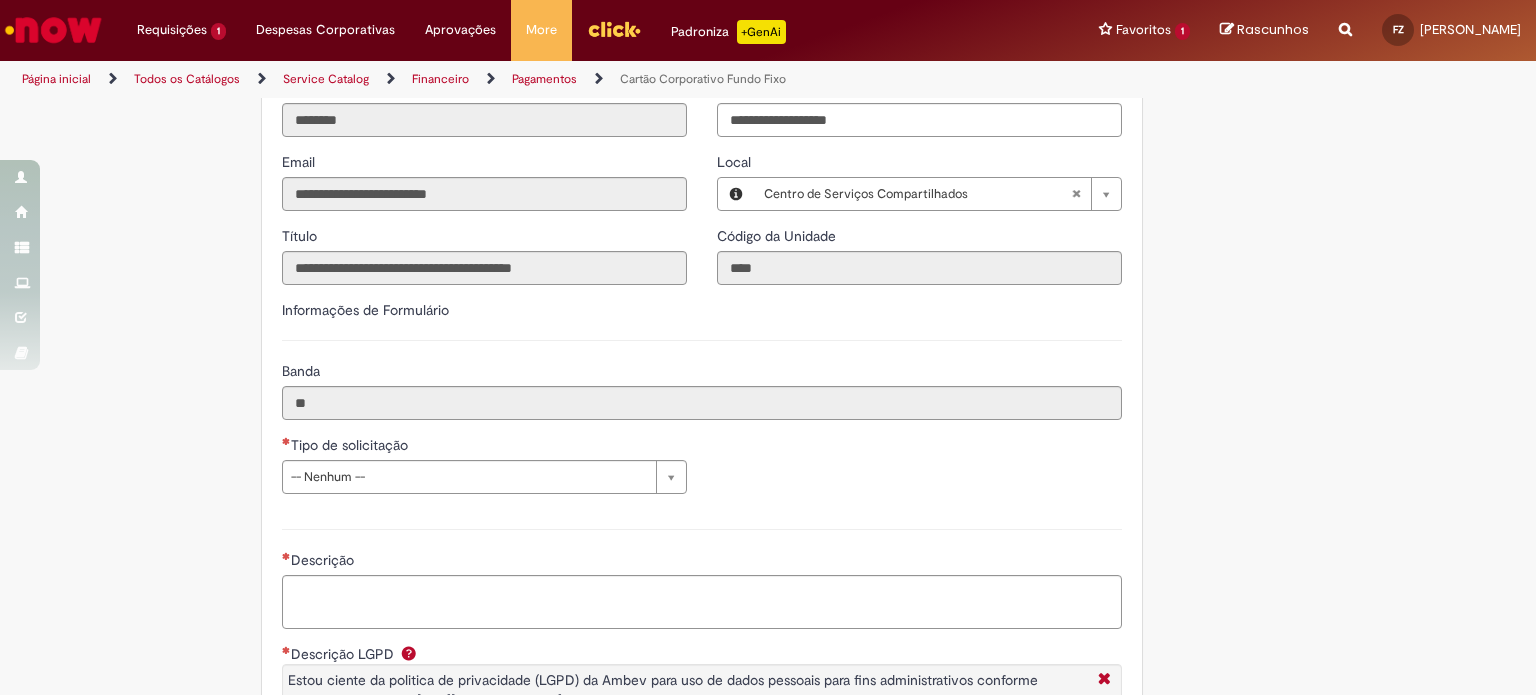 scroll, scrollTop: 570, scrollLeft: 0, axis: vertical 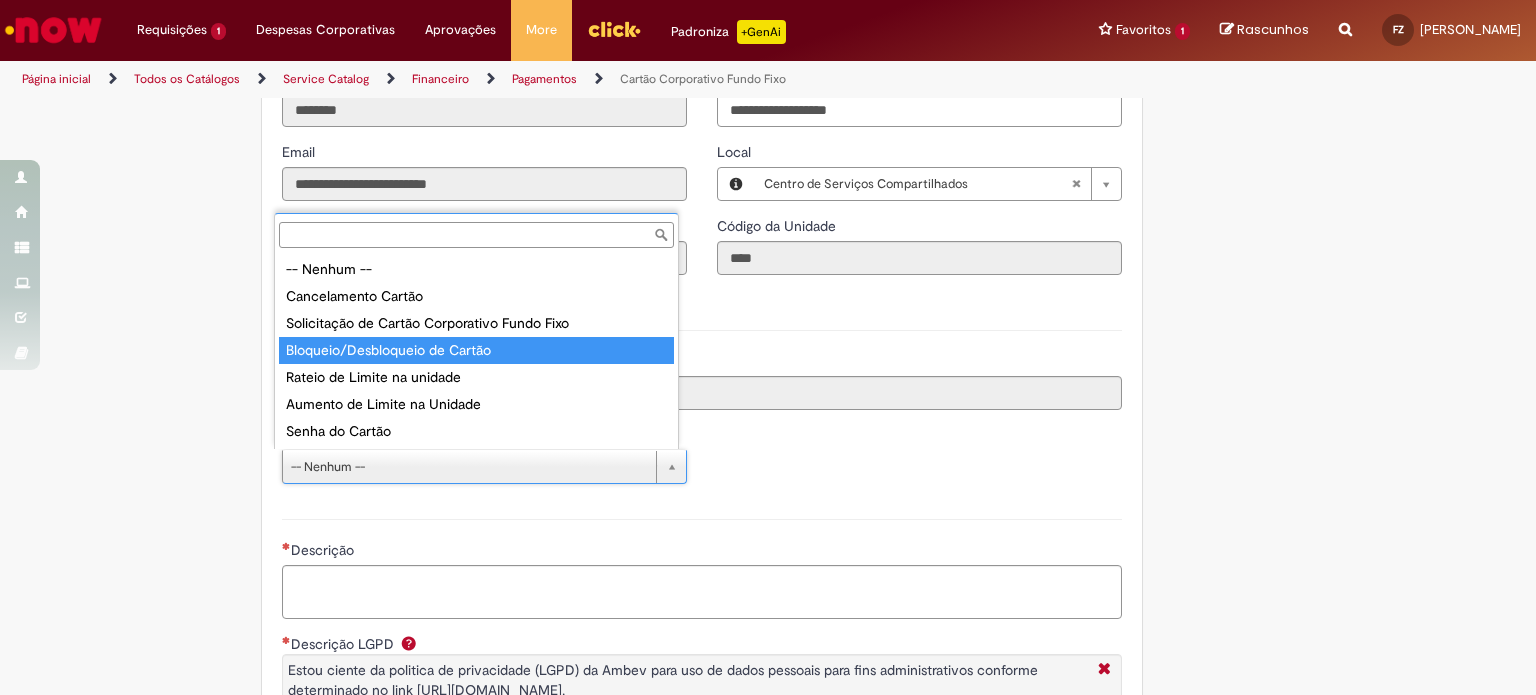 type on "**********" 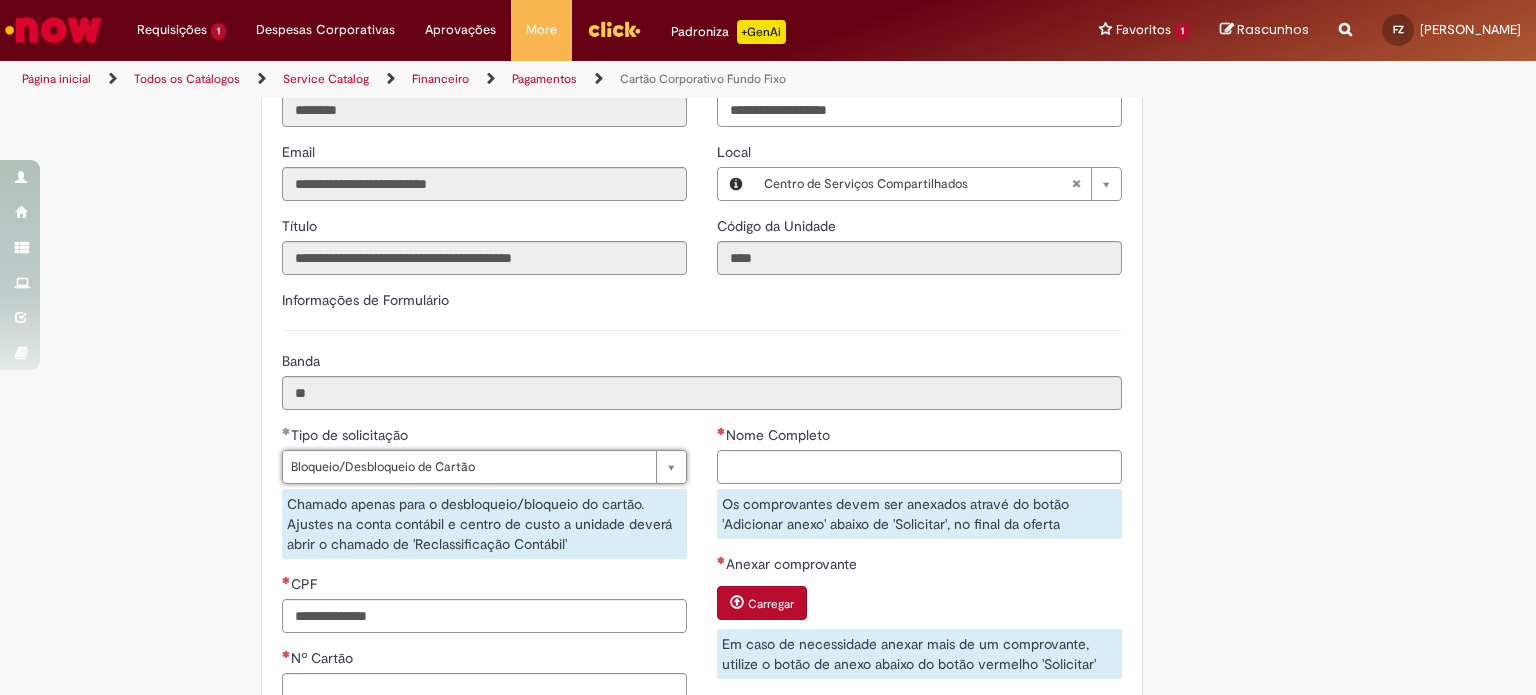 click on "CPF" at bounding box center [484, 586] 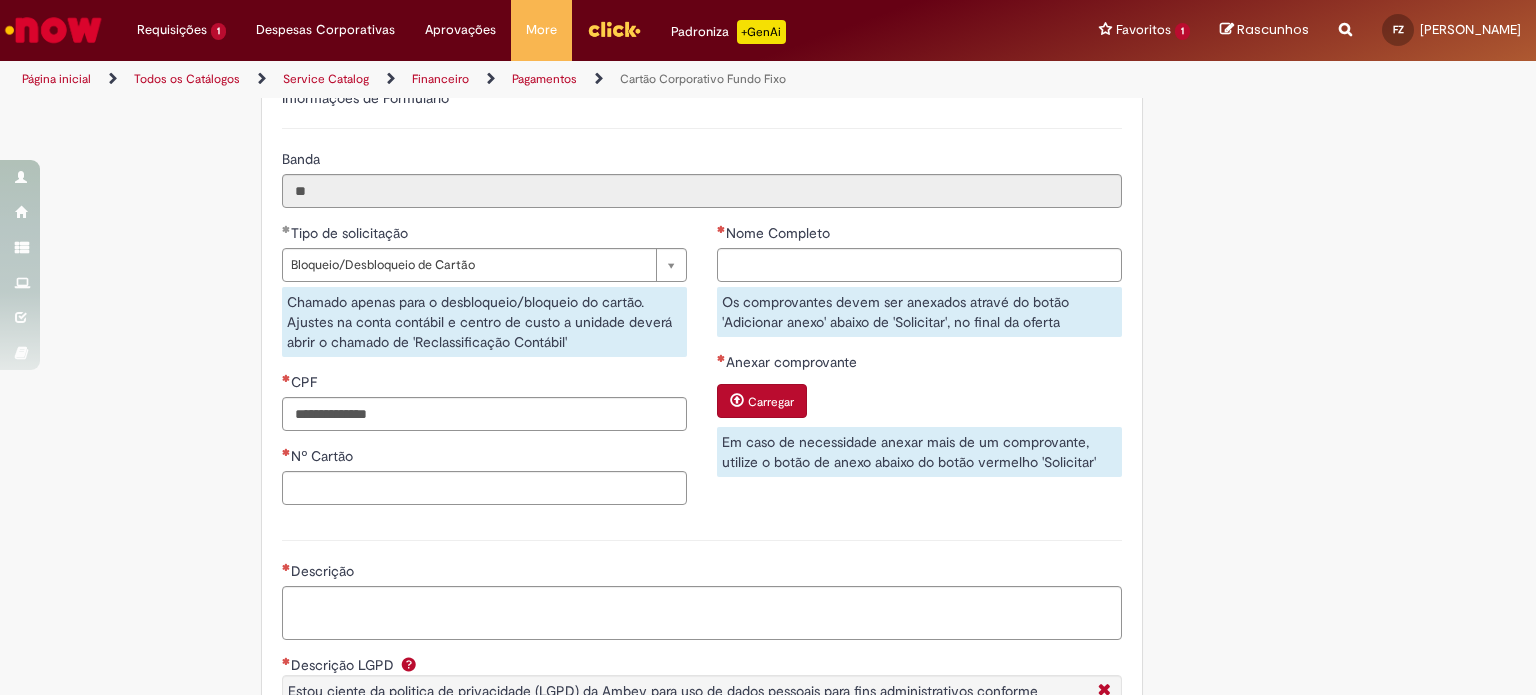 scroll, scrollTop: 802, scrollLeft: 0, axis: vertical 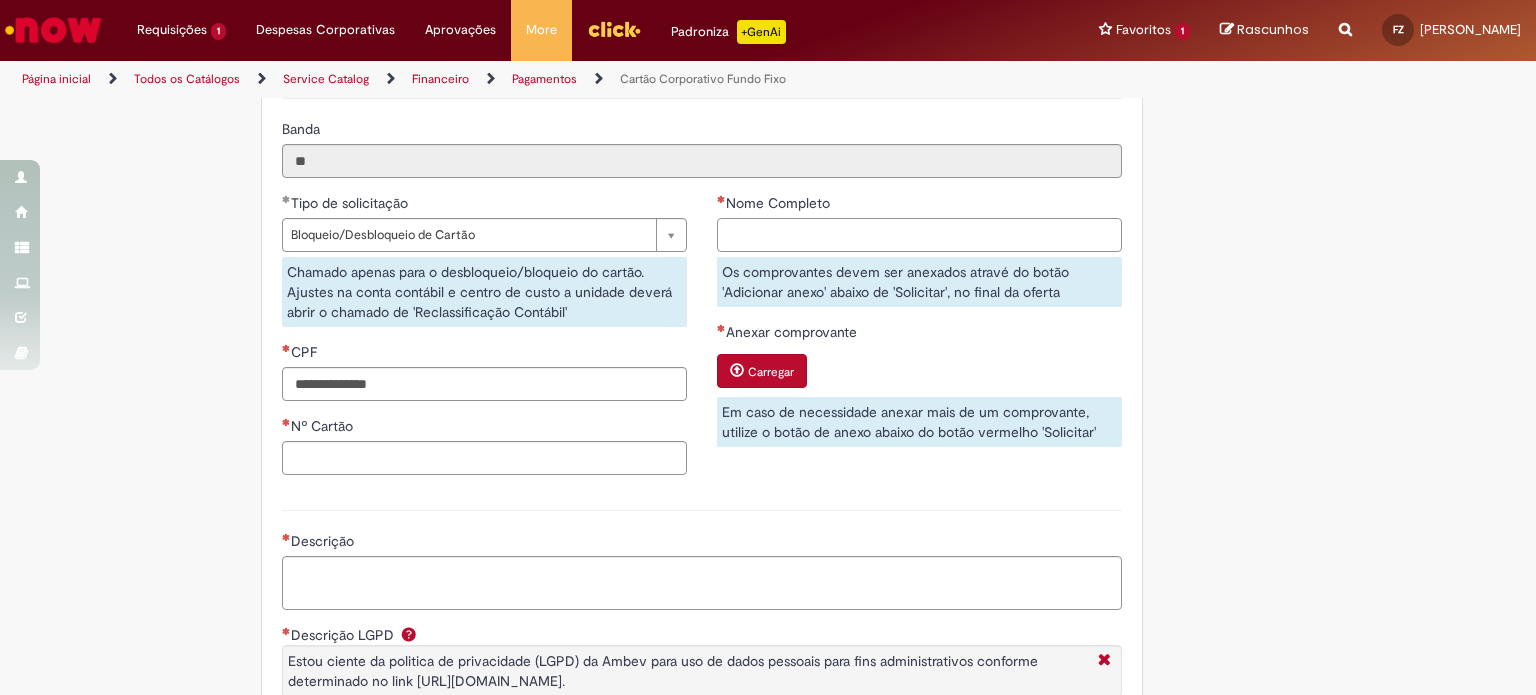 click on "Nome Completo" at bounding box center [919, 235] 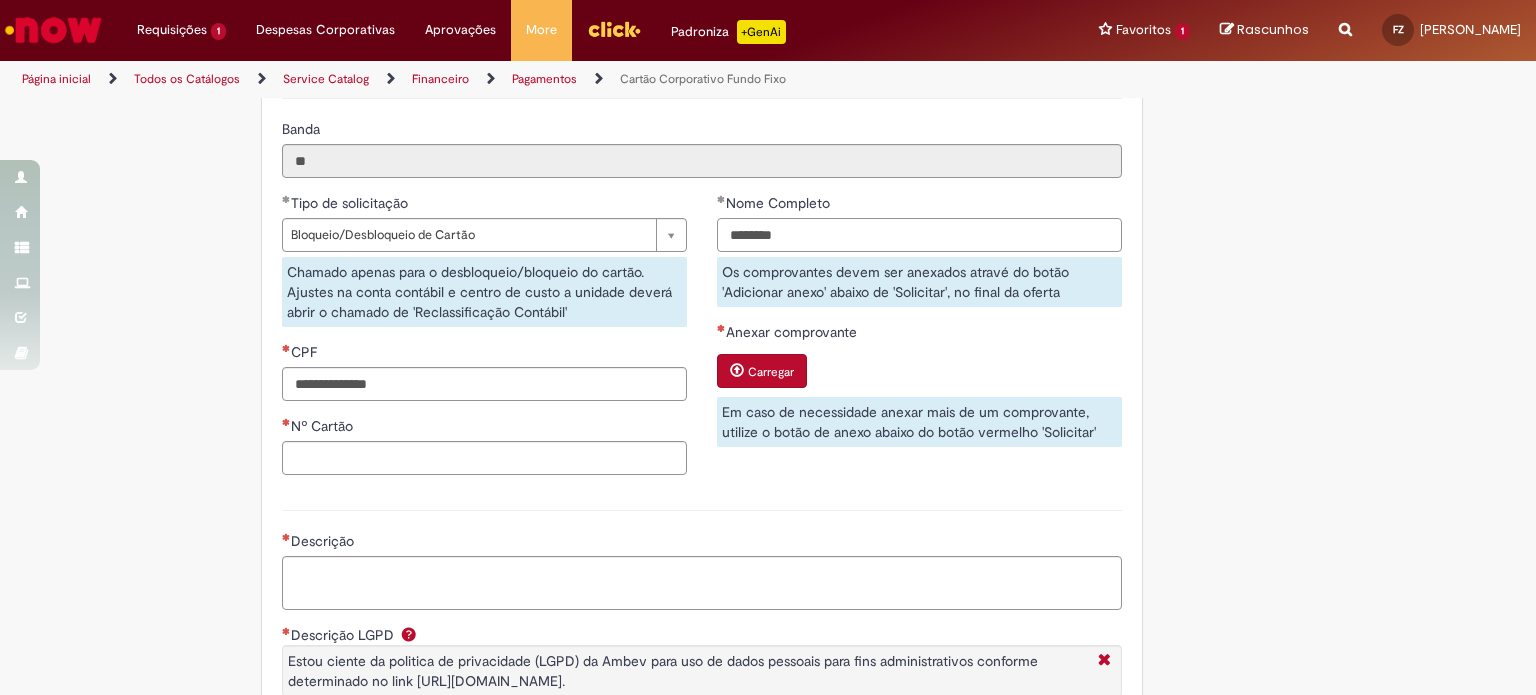 type on "********" 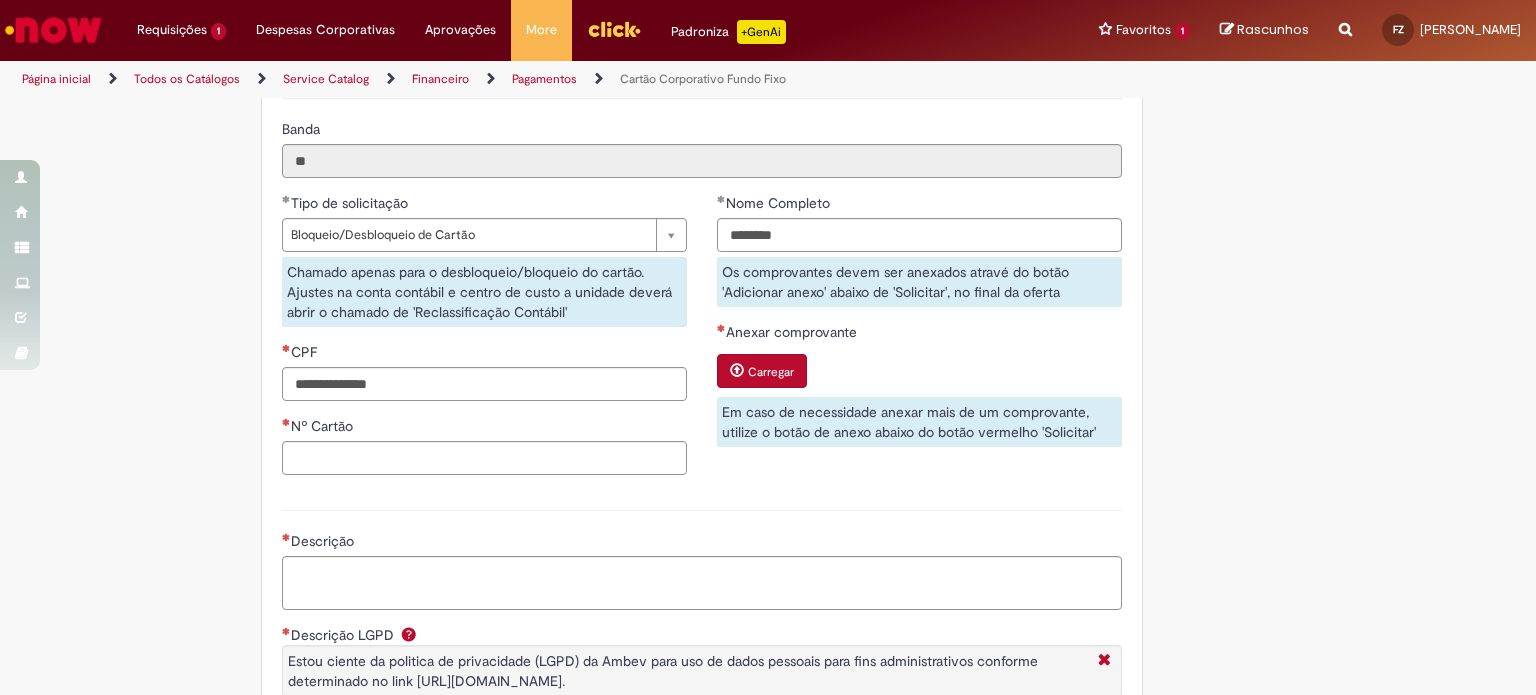 click on "Descrição" at bounding box center (702, 557) 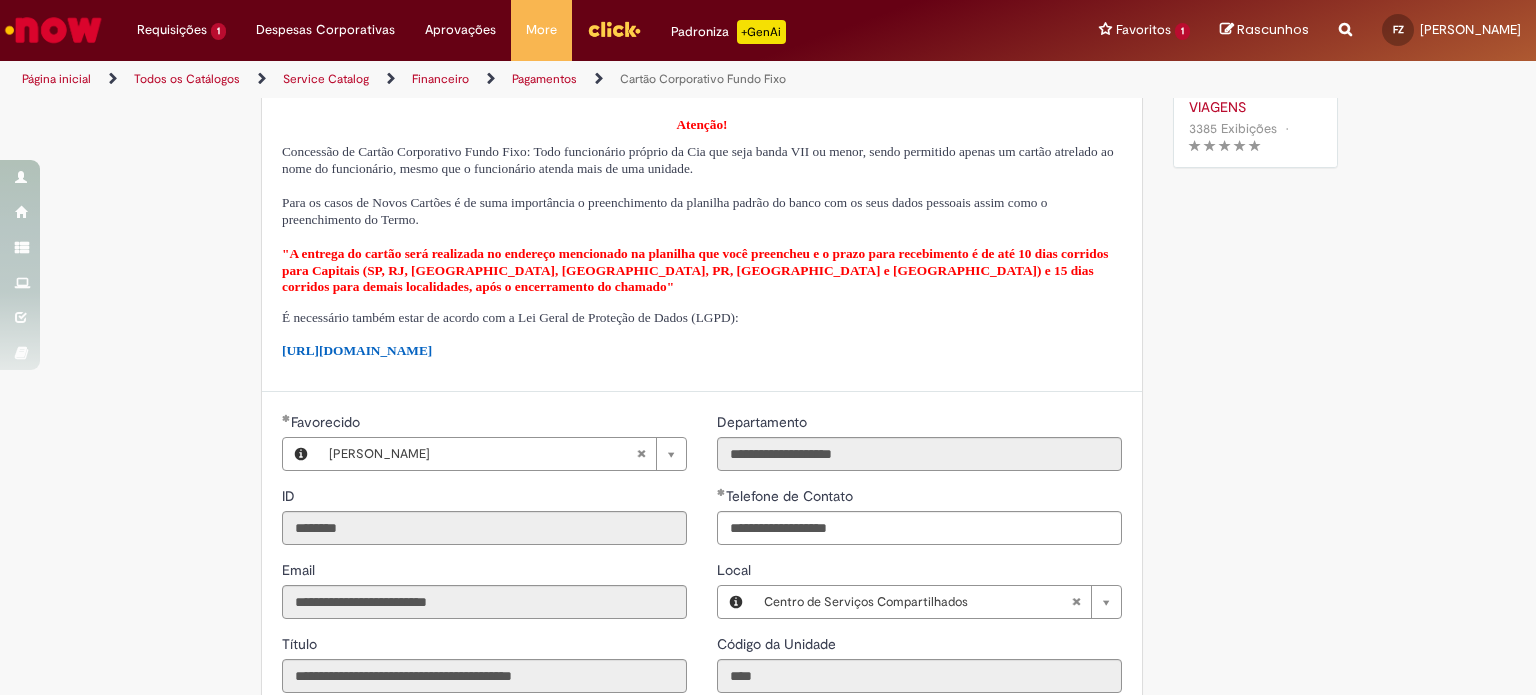scroll, scrollTop: 0, scrollLeft: 0, axis: both 